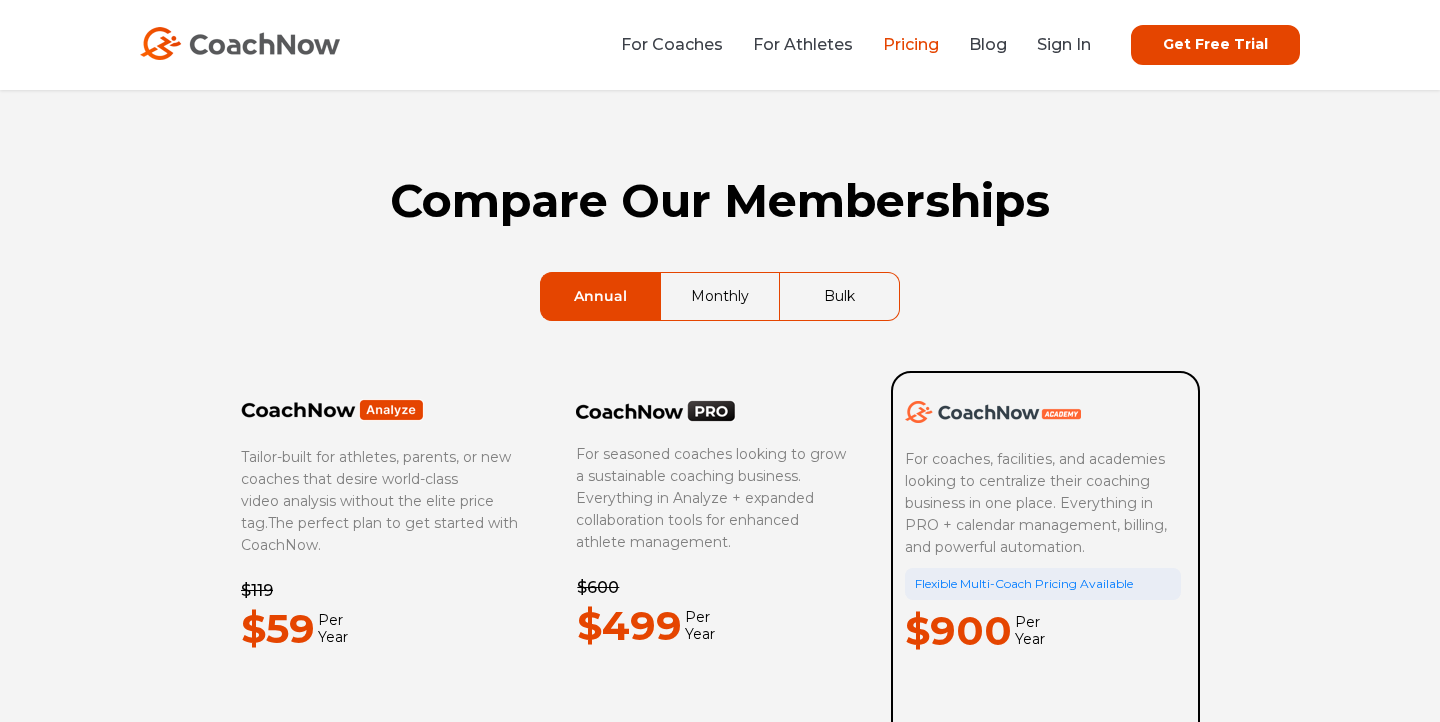 scroll, scrollTop: 269, scrollLeft: 0, axis: vertical 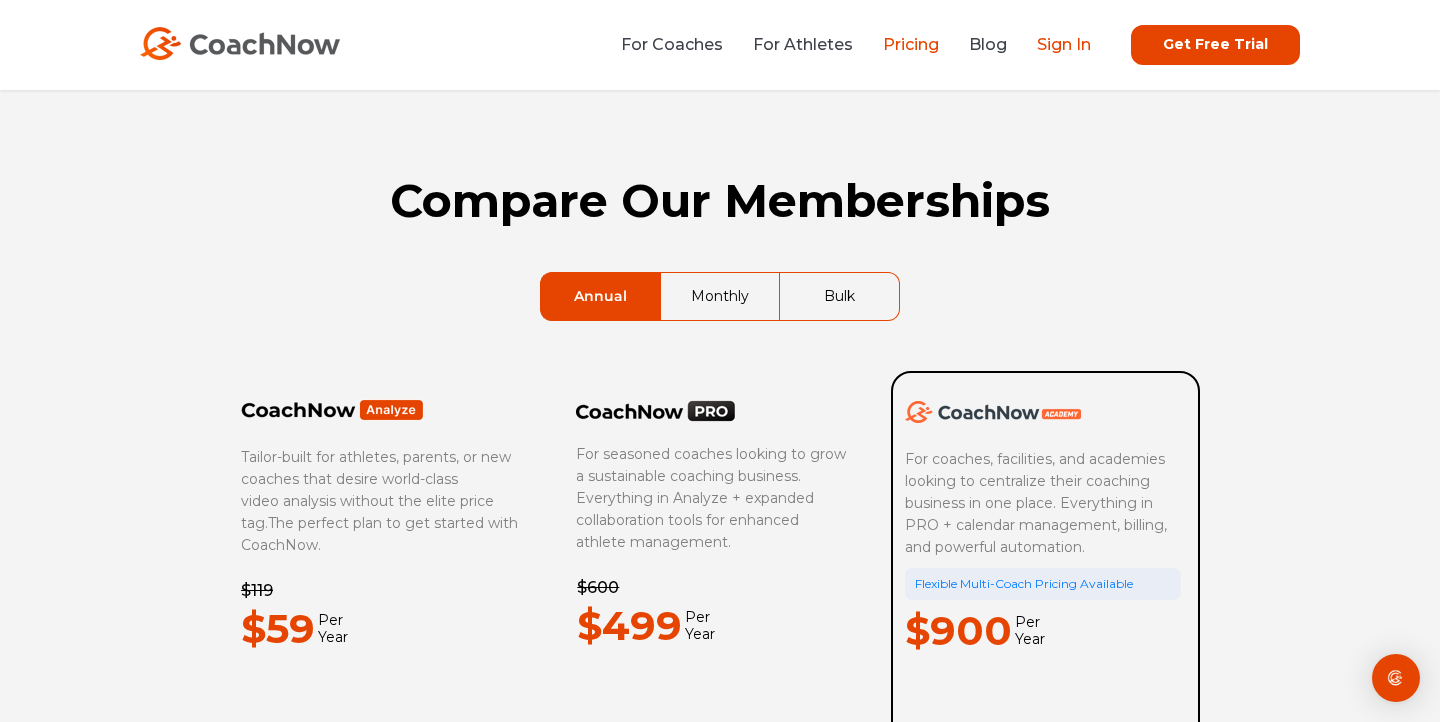 click on "Sign In" at bounding box center [1064, 44] 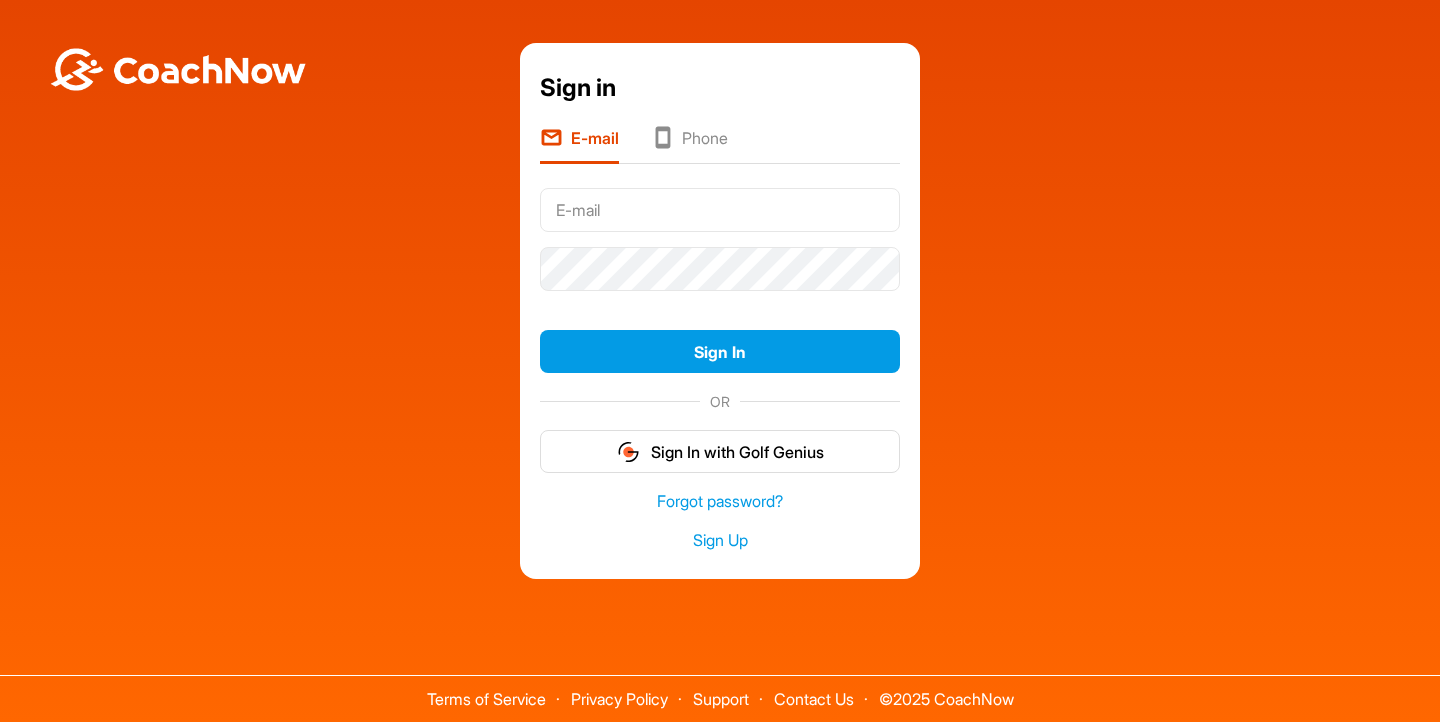 scroll, scrollTop: 0, scrollLeft: 0, axis: both 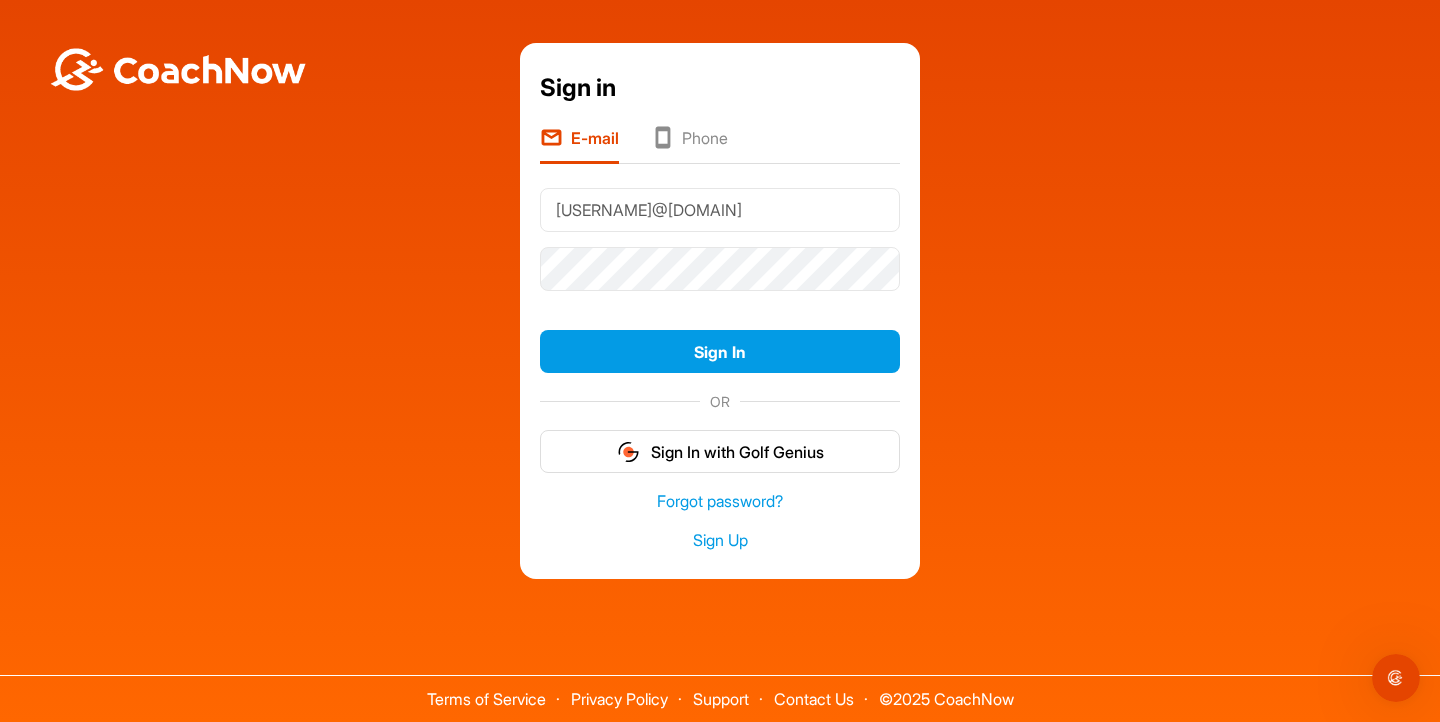 type on "alexandraasfour@icloud.com" 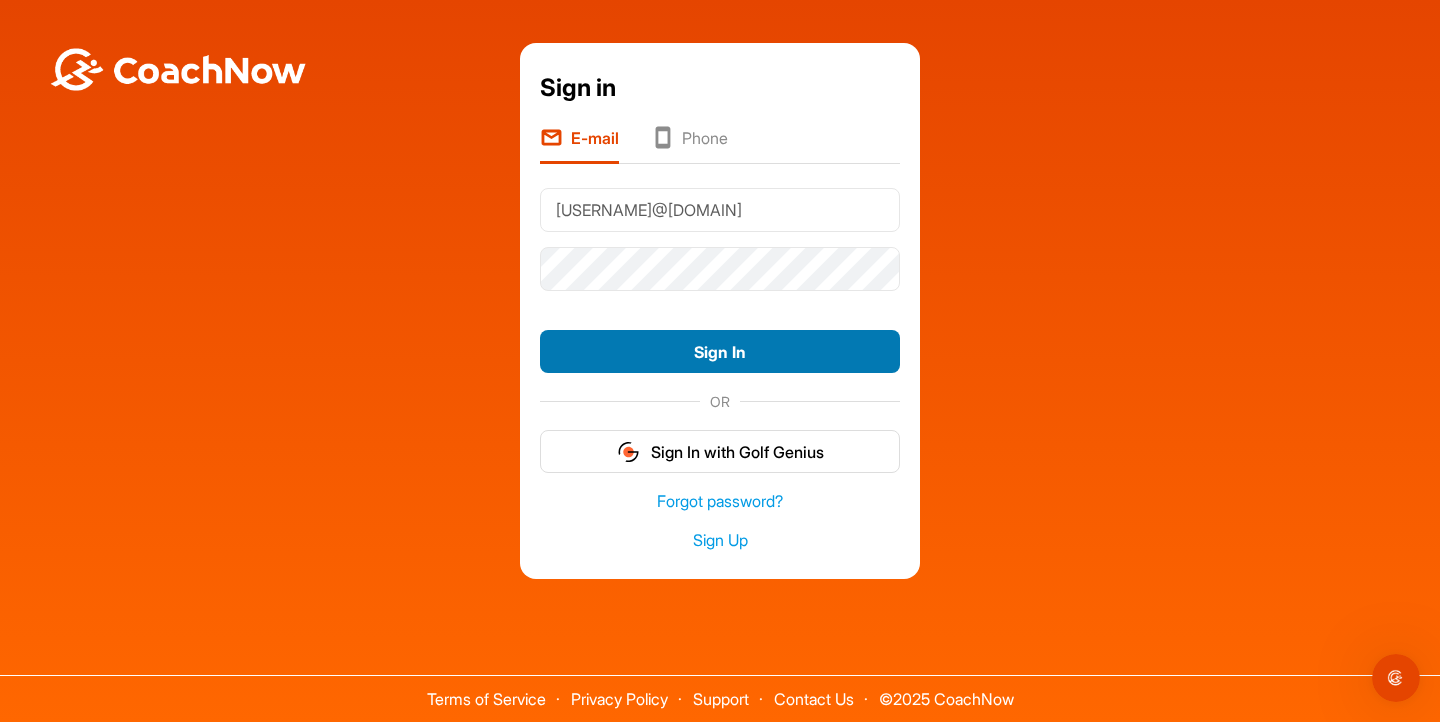 click on "Sign In" at bounding box center (720, 351) 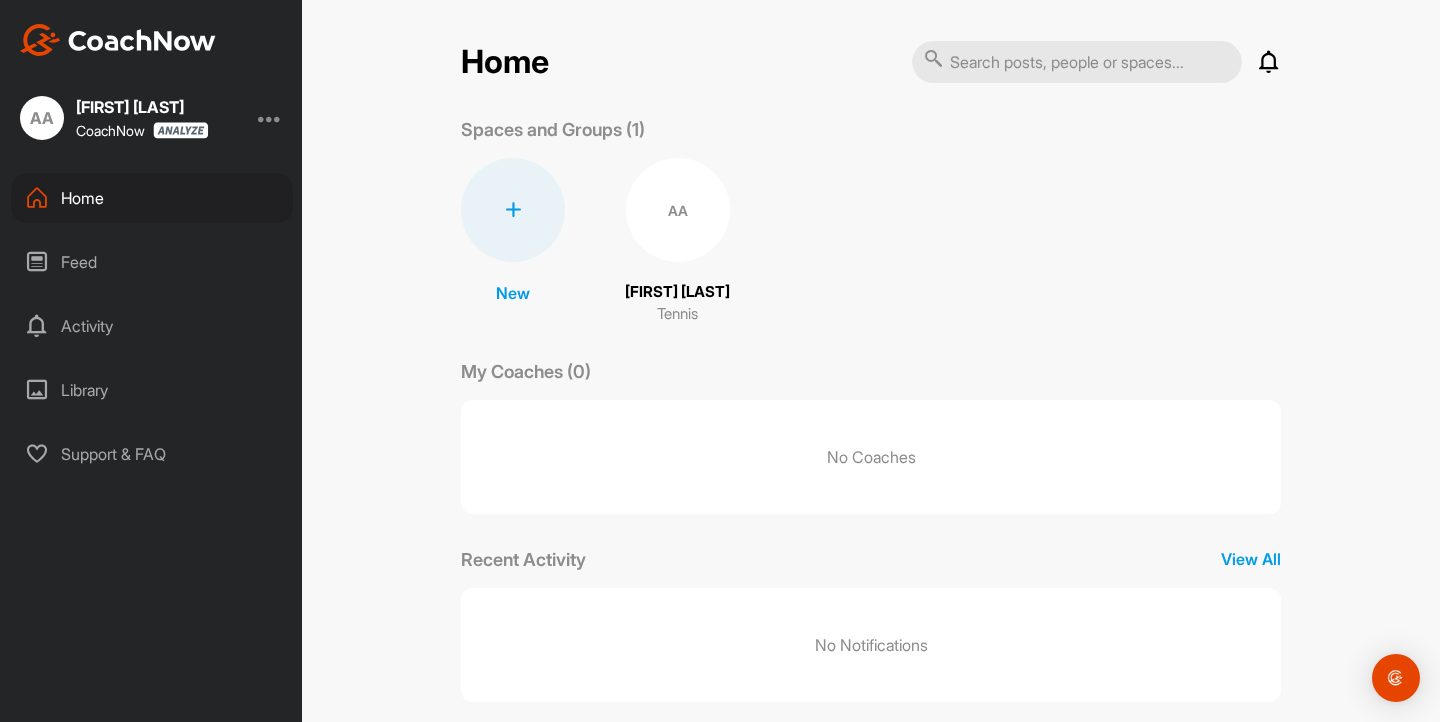 scroll, scrollTop: 0, scrollLeft: 0, axis: both 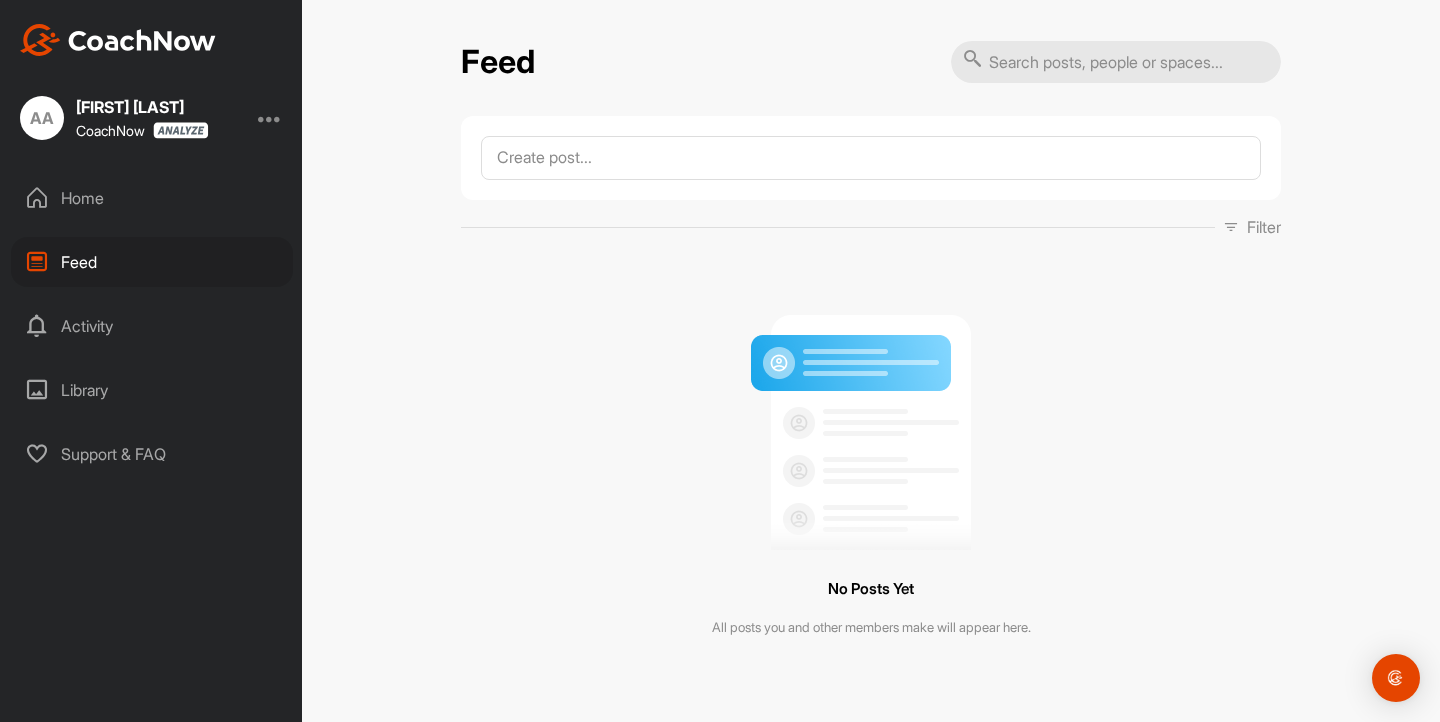 click on "Activity" at bounding box center (152, 326) 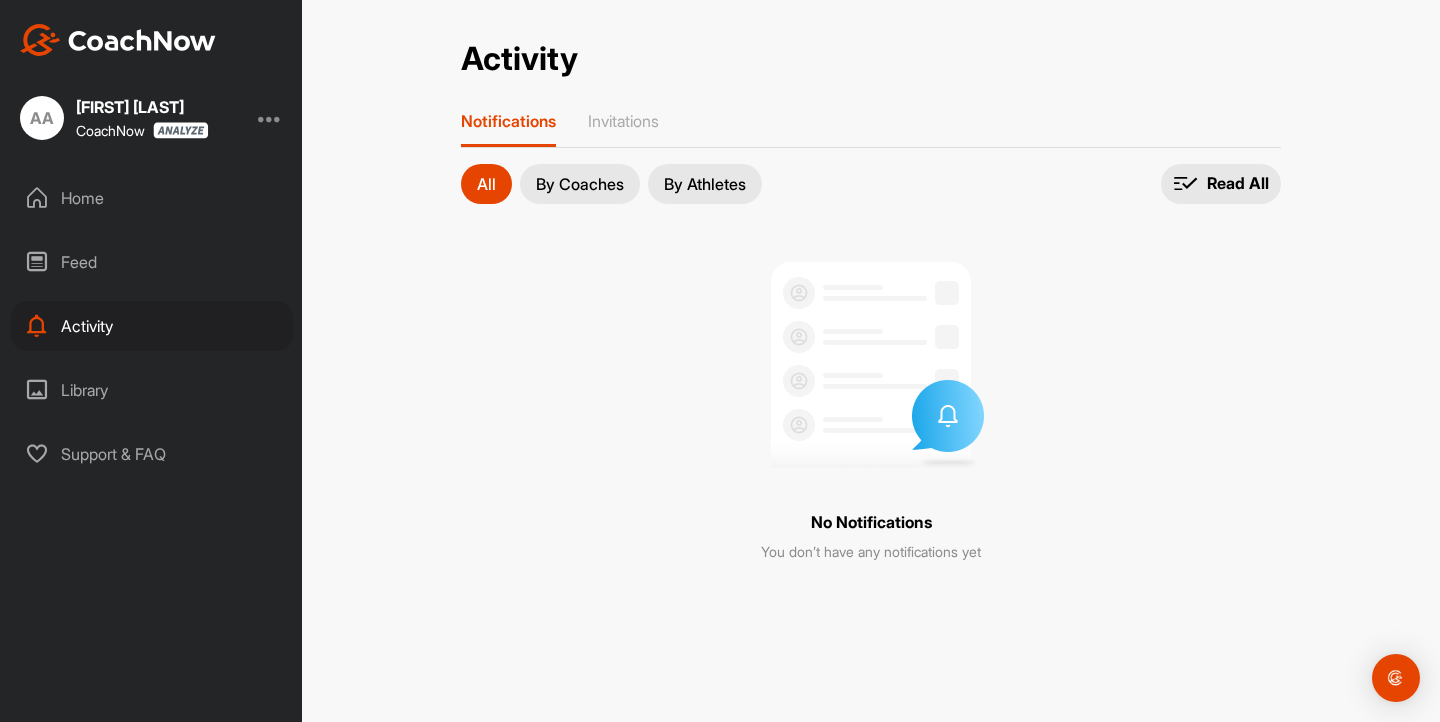 click on "Library" at bounding box center (152, 390) 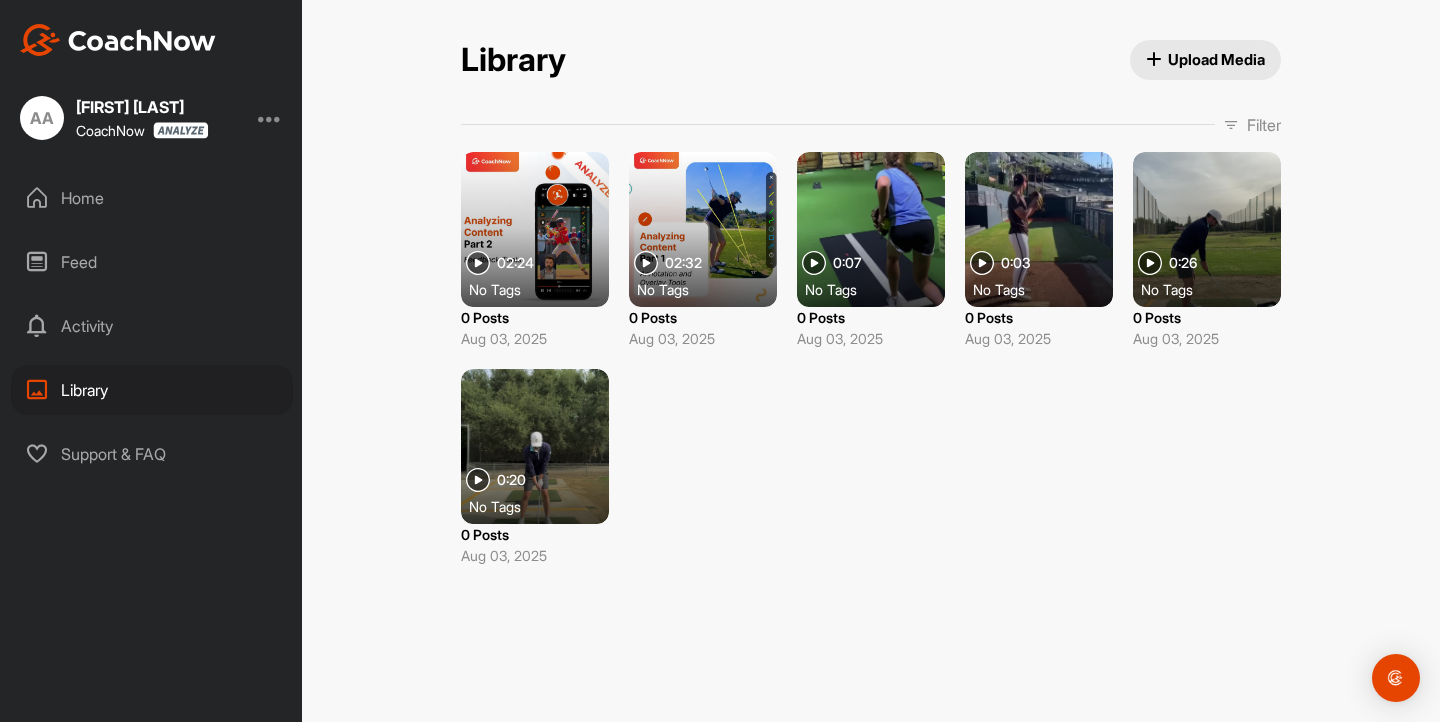 click on "Upload Media" at bounding box center [1206, 59] 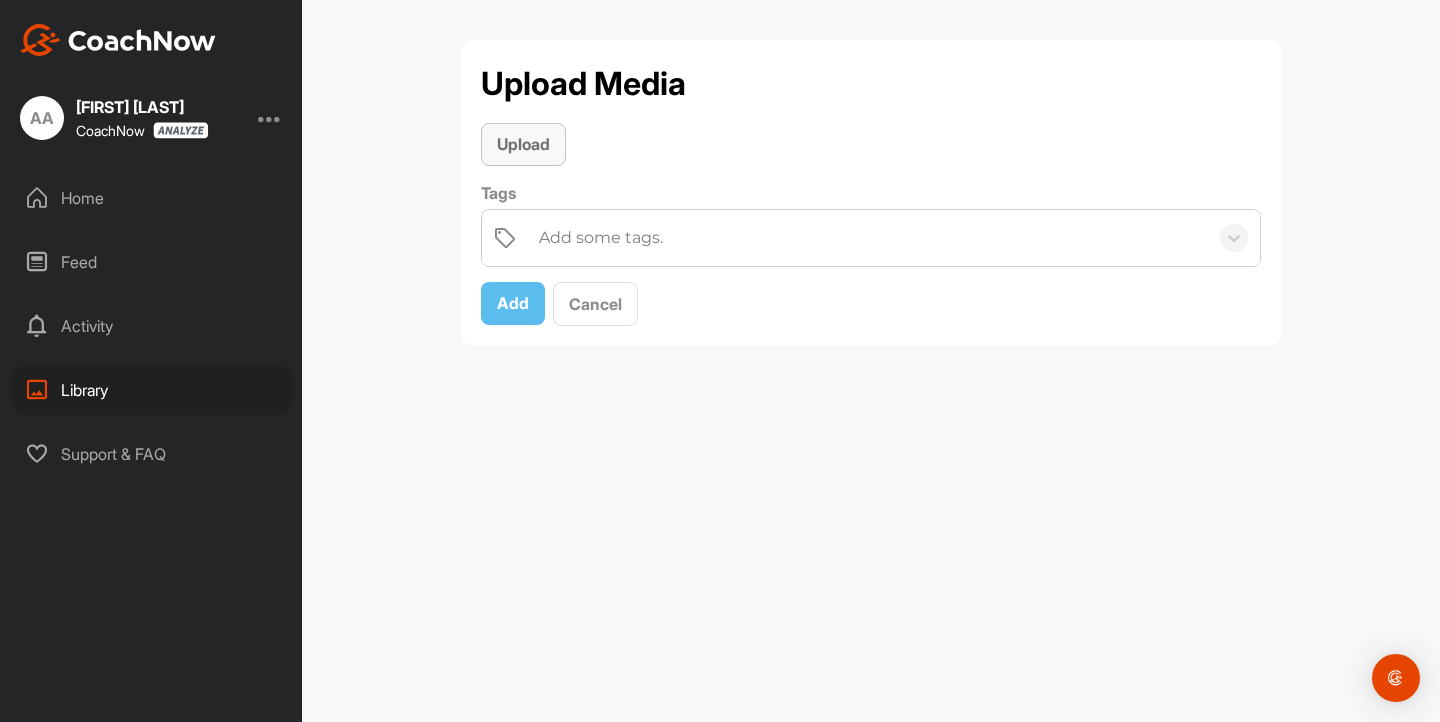 click on "Upload" at bounding box center (523, 144) 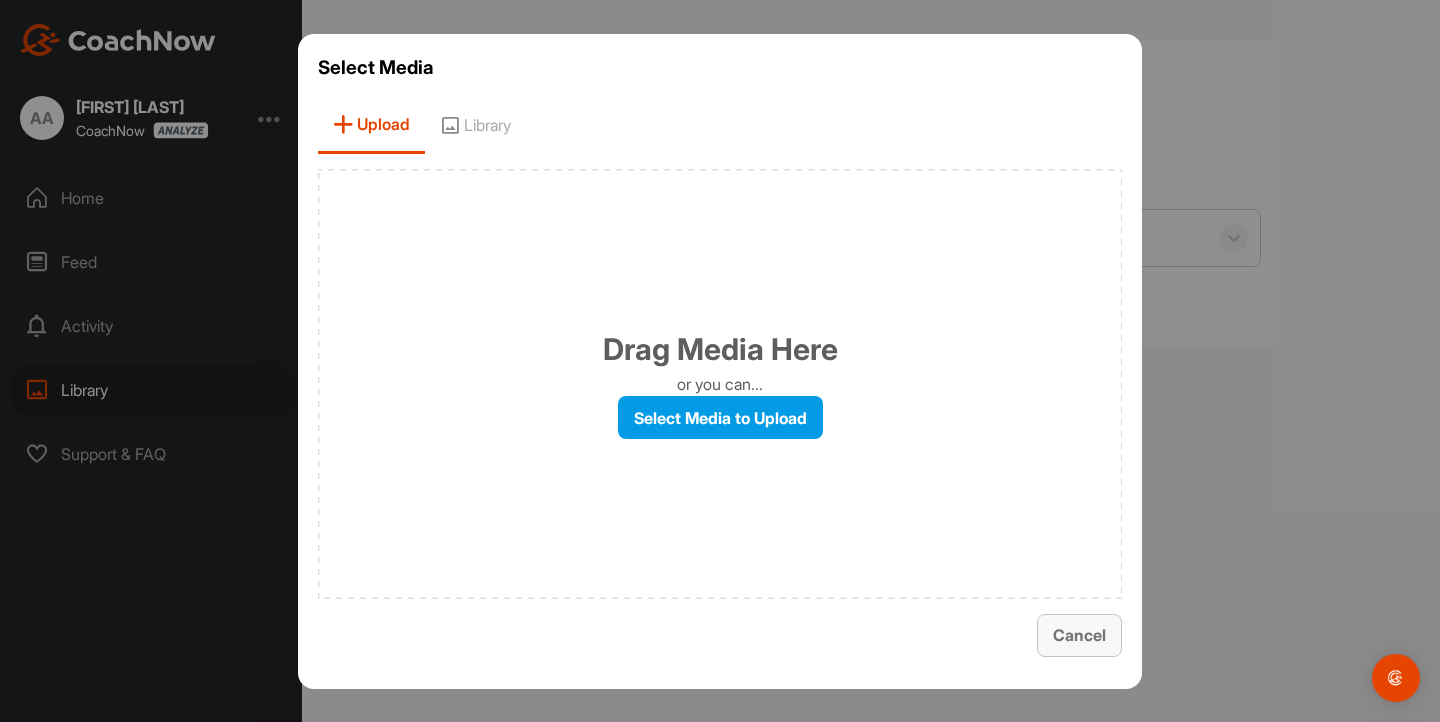 click on "Cancel" at bounding box center (1079, 635) 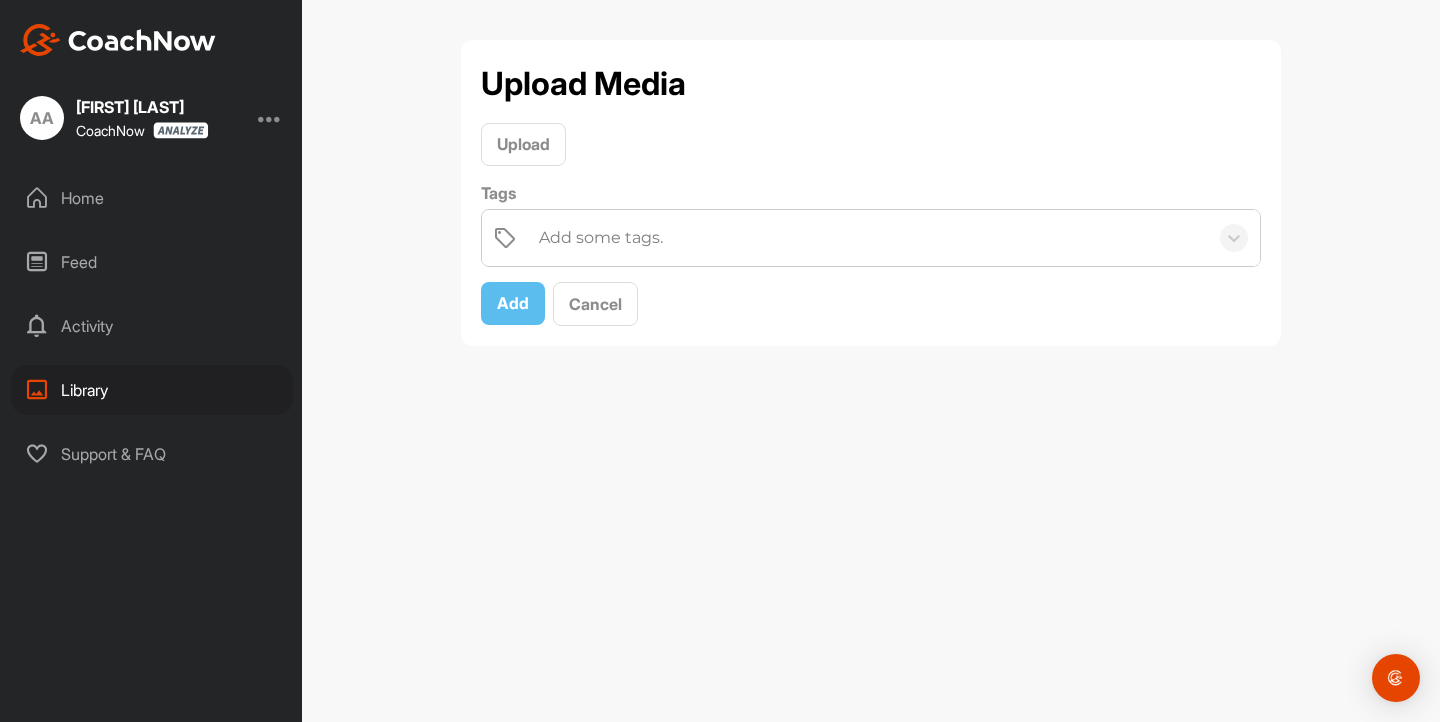 click on "Activity" at bounding box center [152, 326] 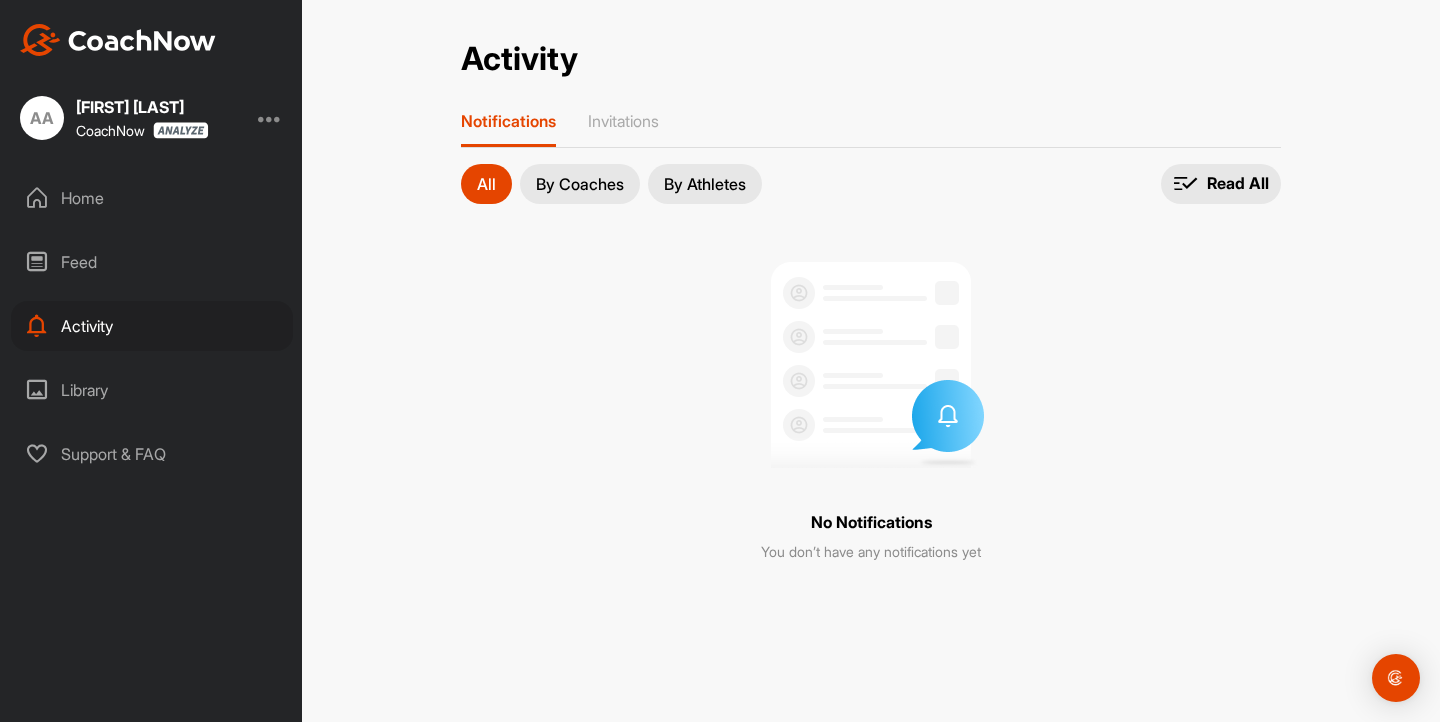 click at bounding box center (118, 40) 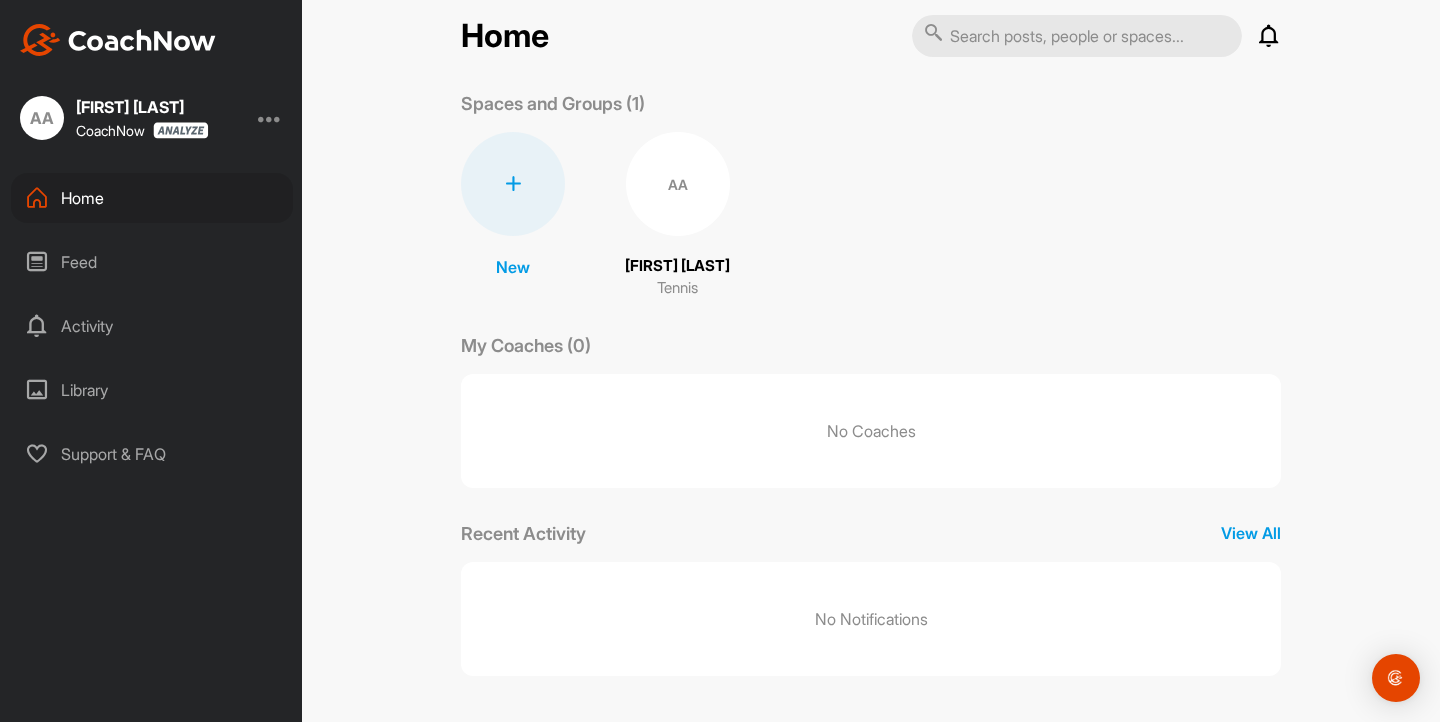 scroll, scrollTop: 0, scrollLeft: 0, axis: both 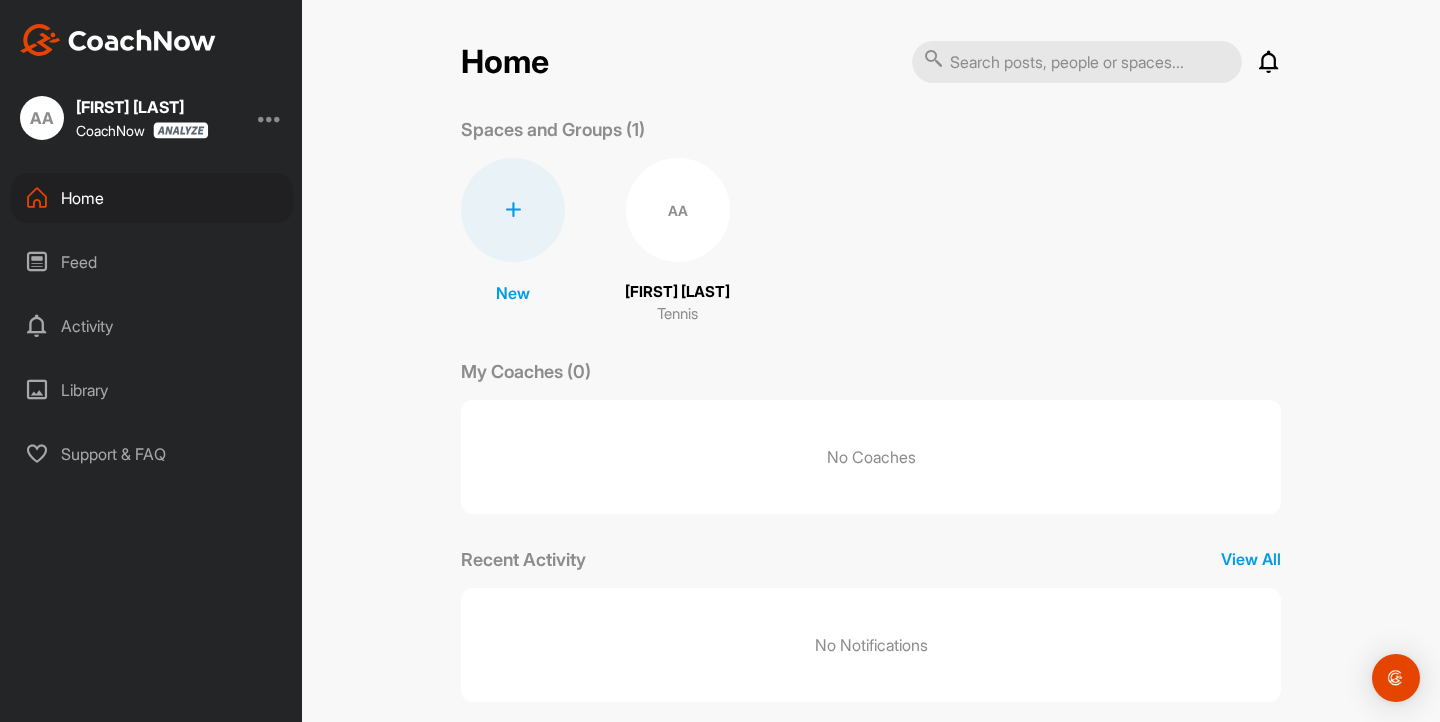 click on "Support & FAQ" at bounding box center [152, 454] 